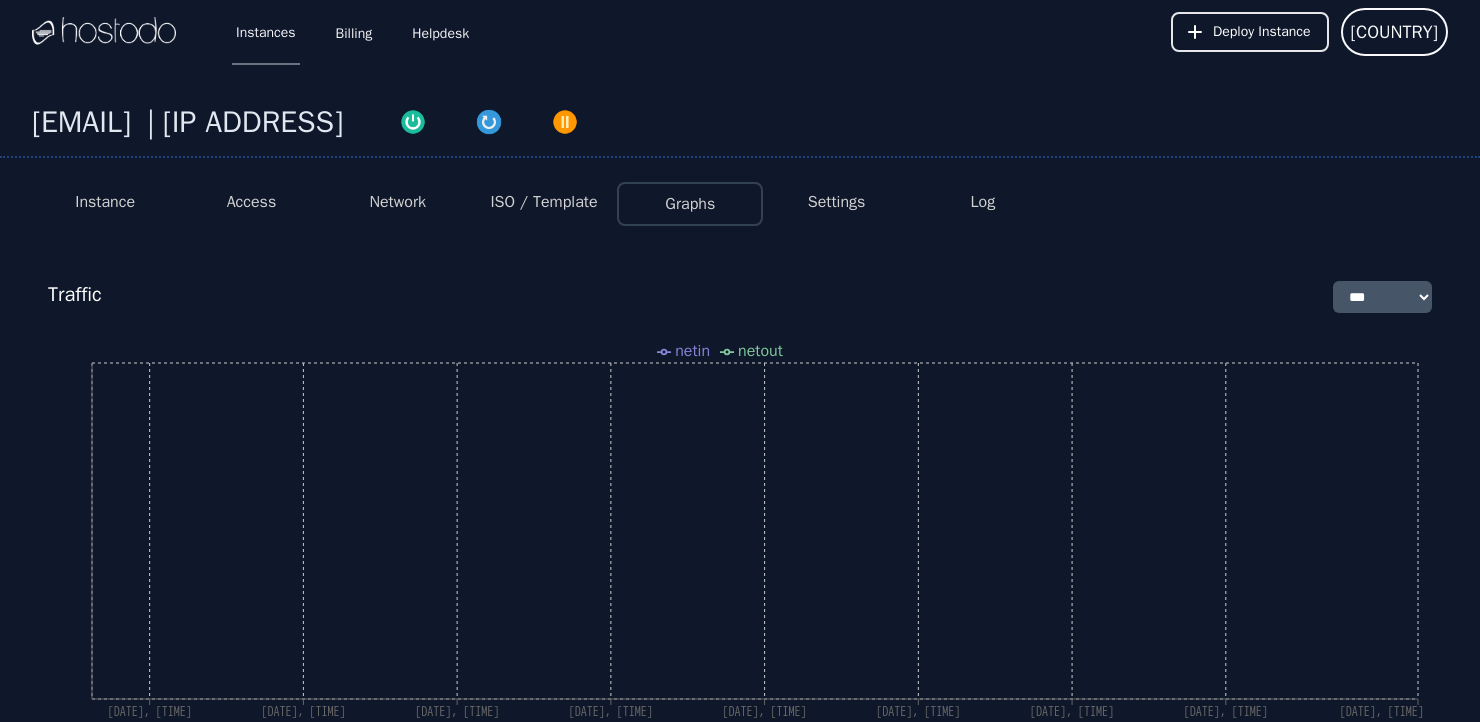 select on "***" 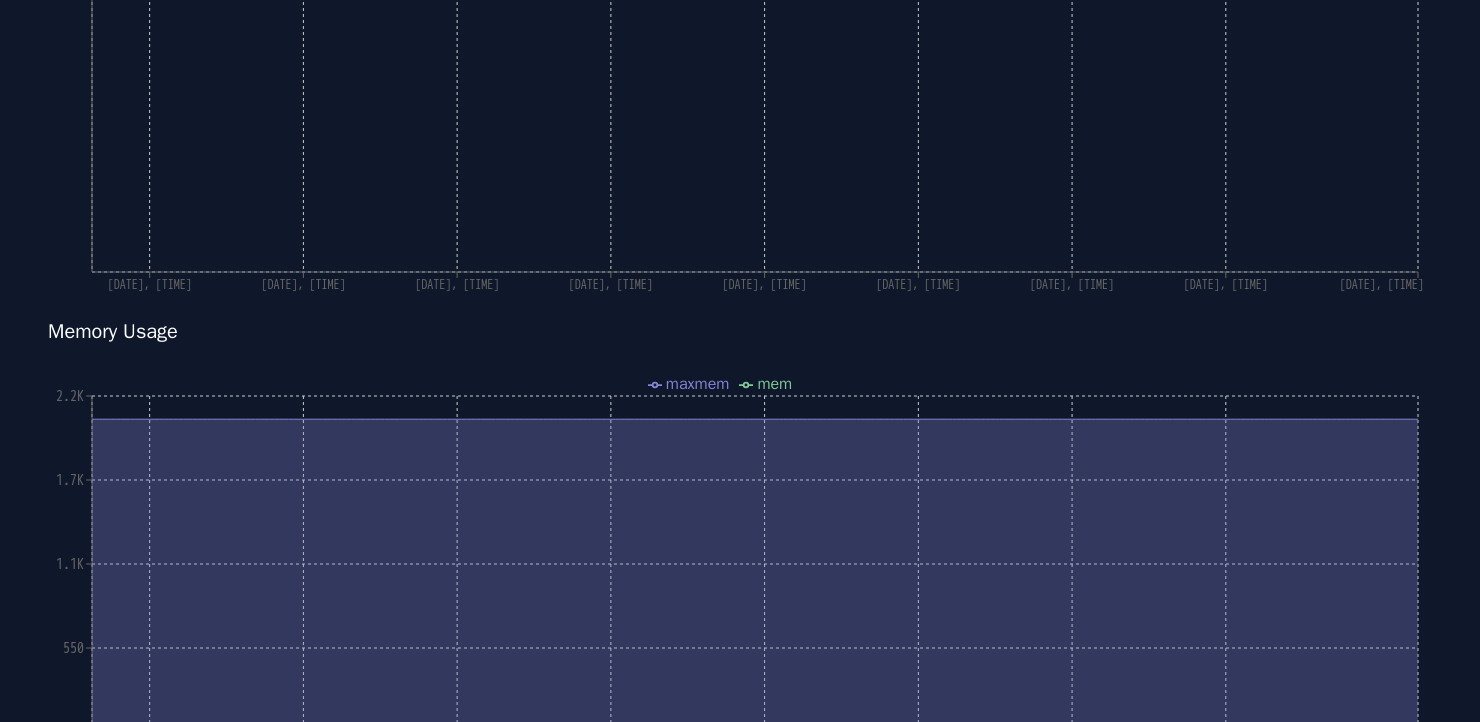 scroll, scrollTop: 127, scrollLeft: 0, axis: vertical 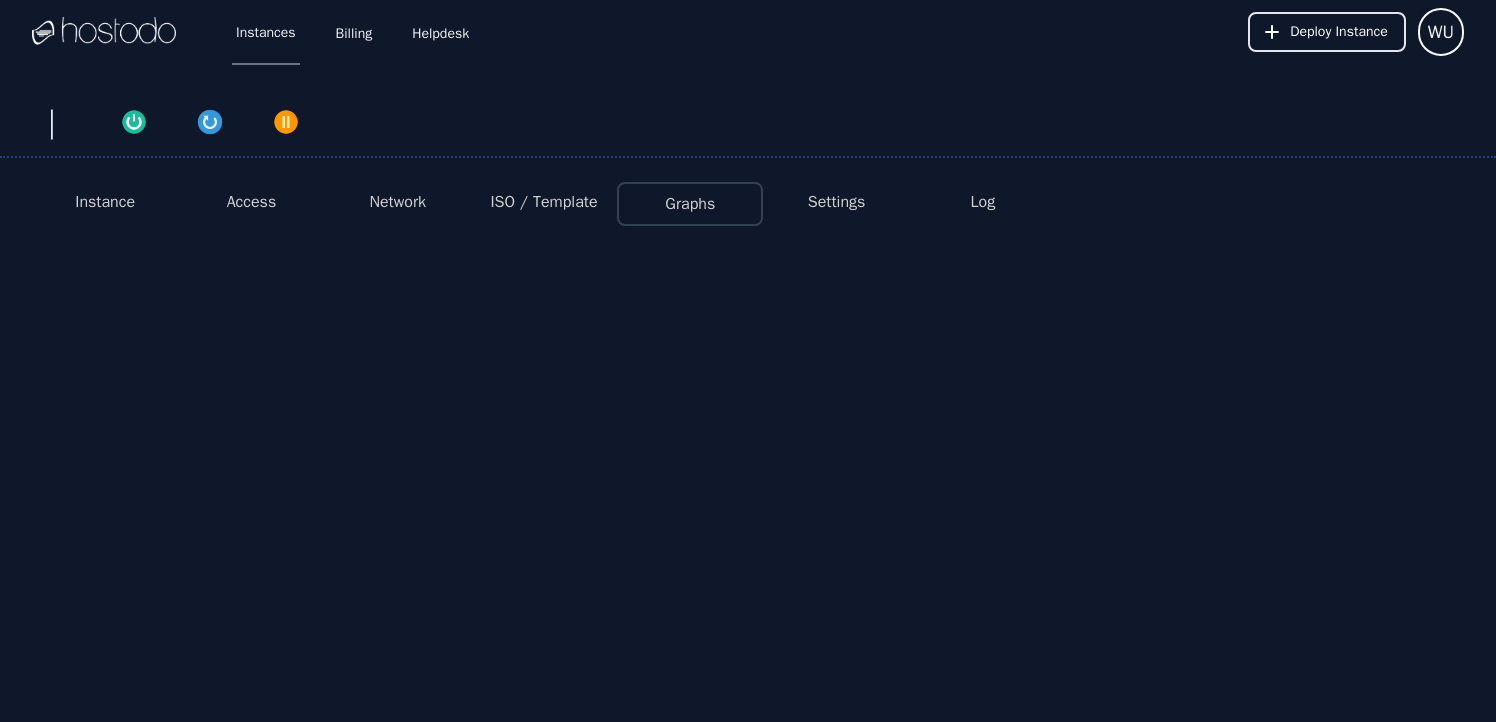 click on "Instance" at bounding box center (105, 202) 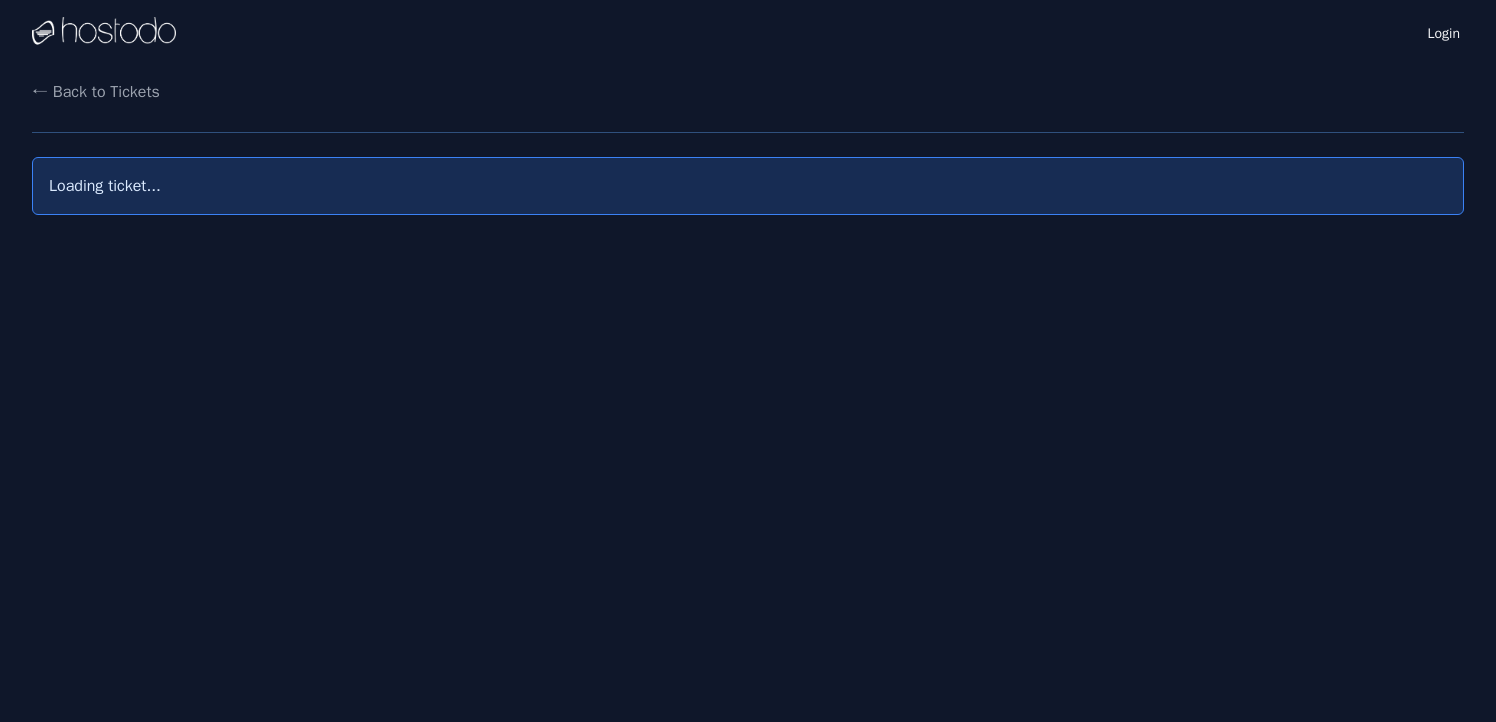scroll, scrollTop: 0, scrollLeft: 0, axis: both 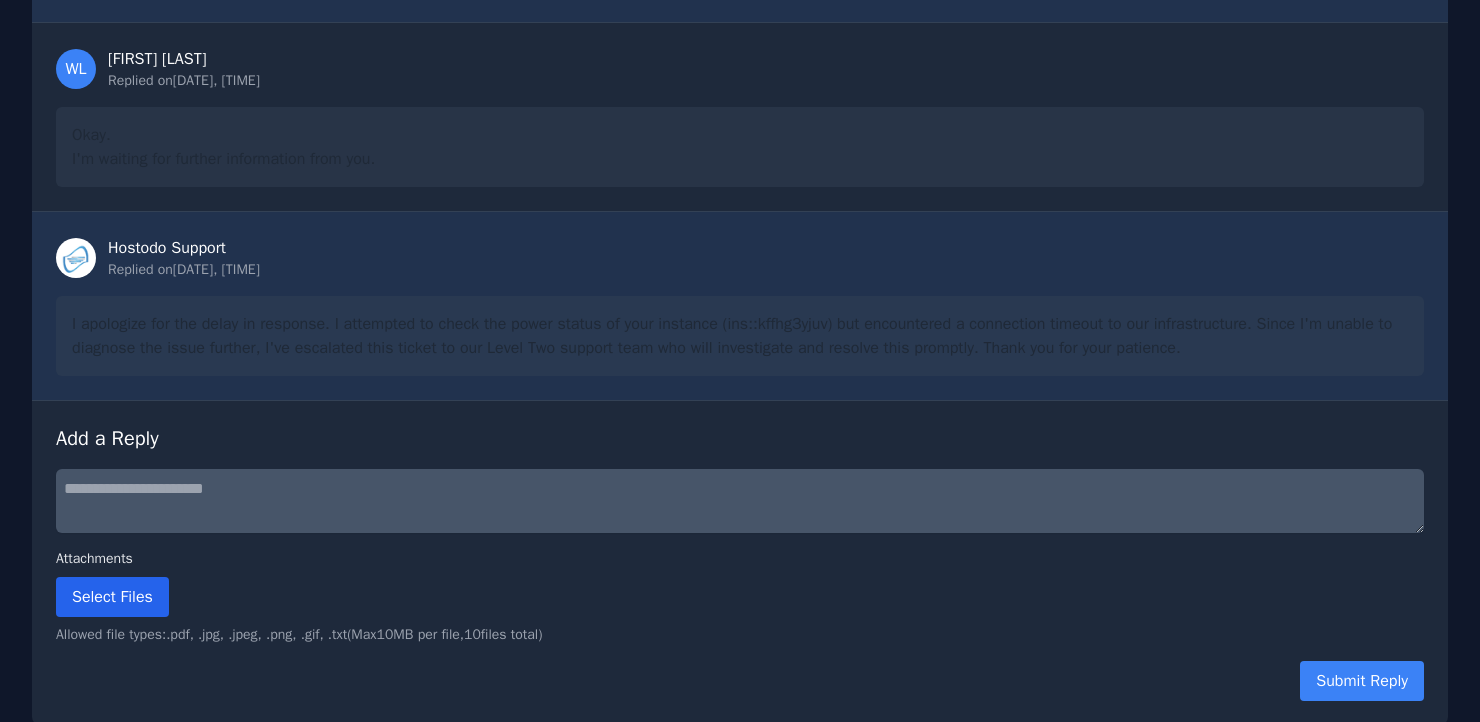 click on "Select Files" at bounding box center (112, 597) 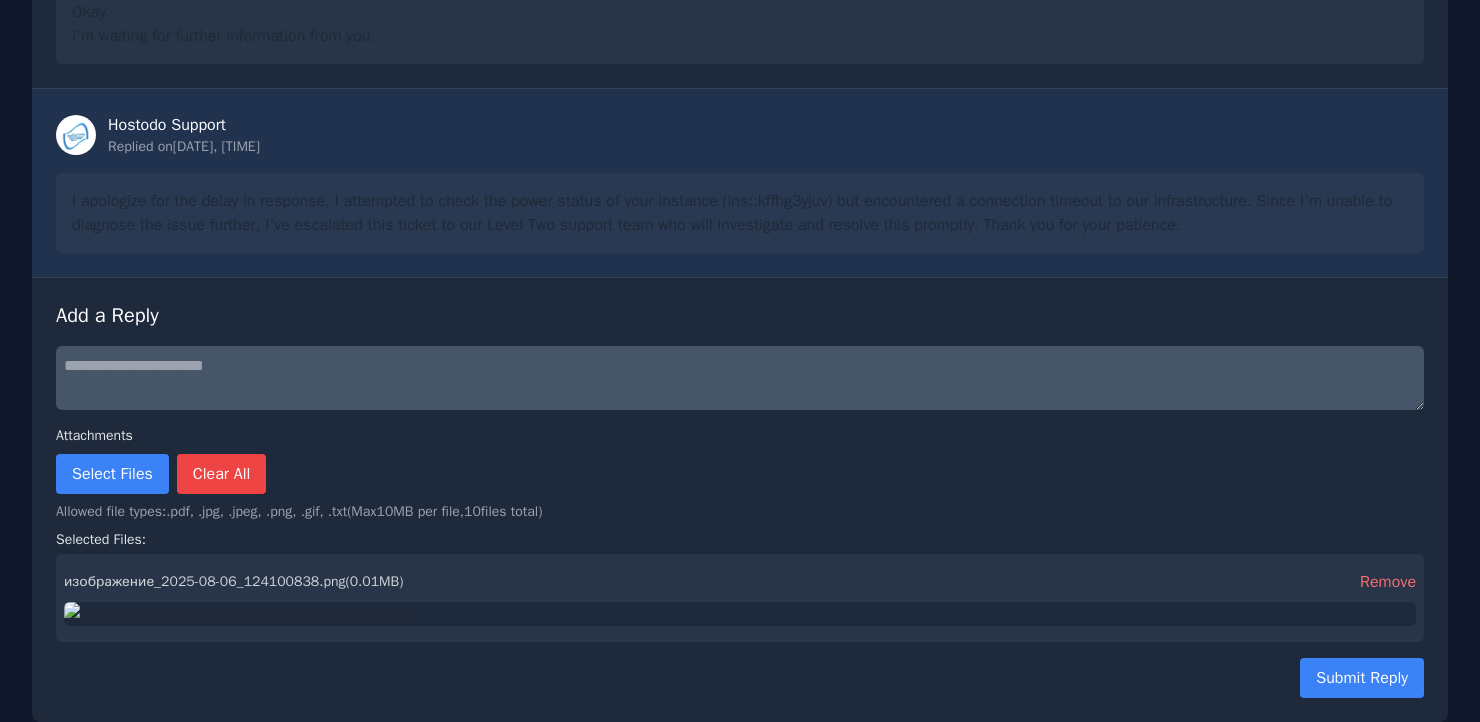 scroll, scrollTop: 1516, scrollLeft: 0, axis: vertical 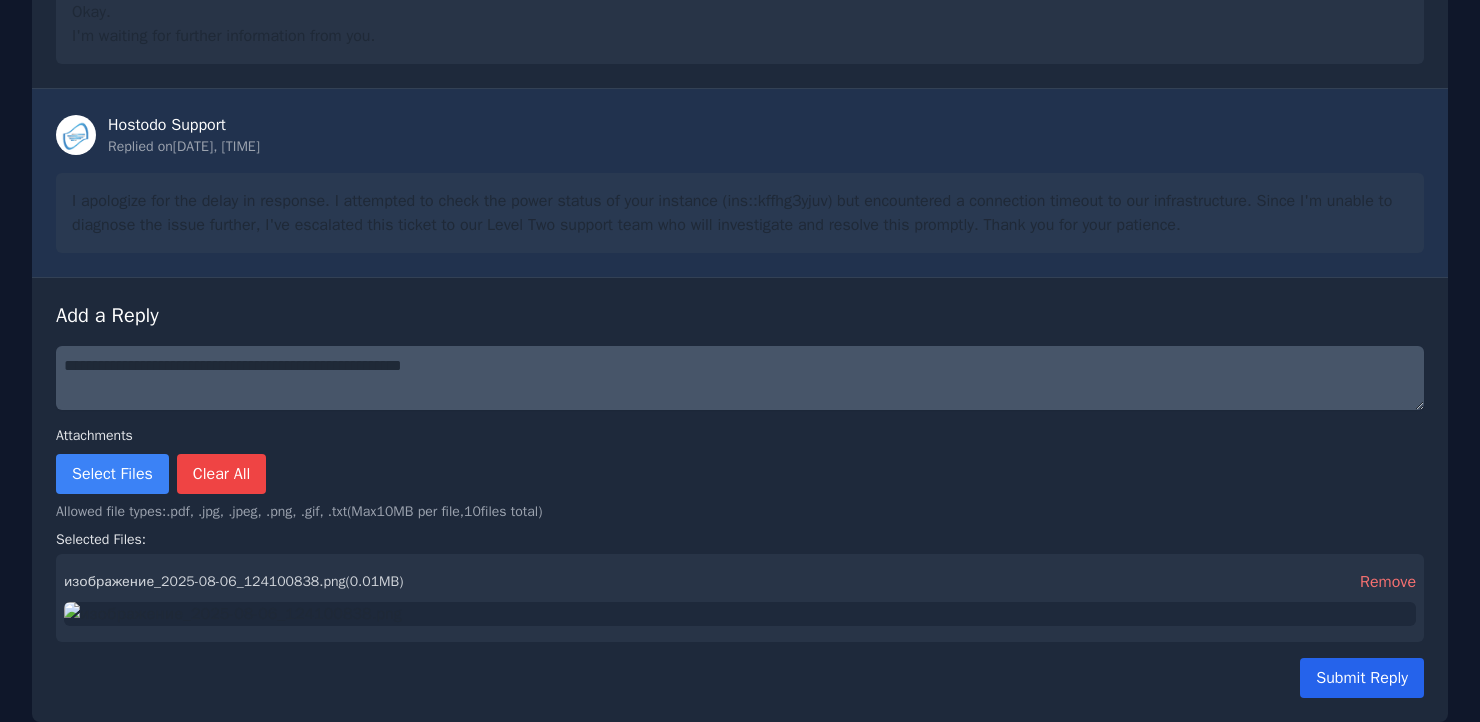 type on "**********" 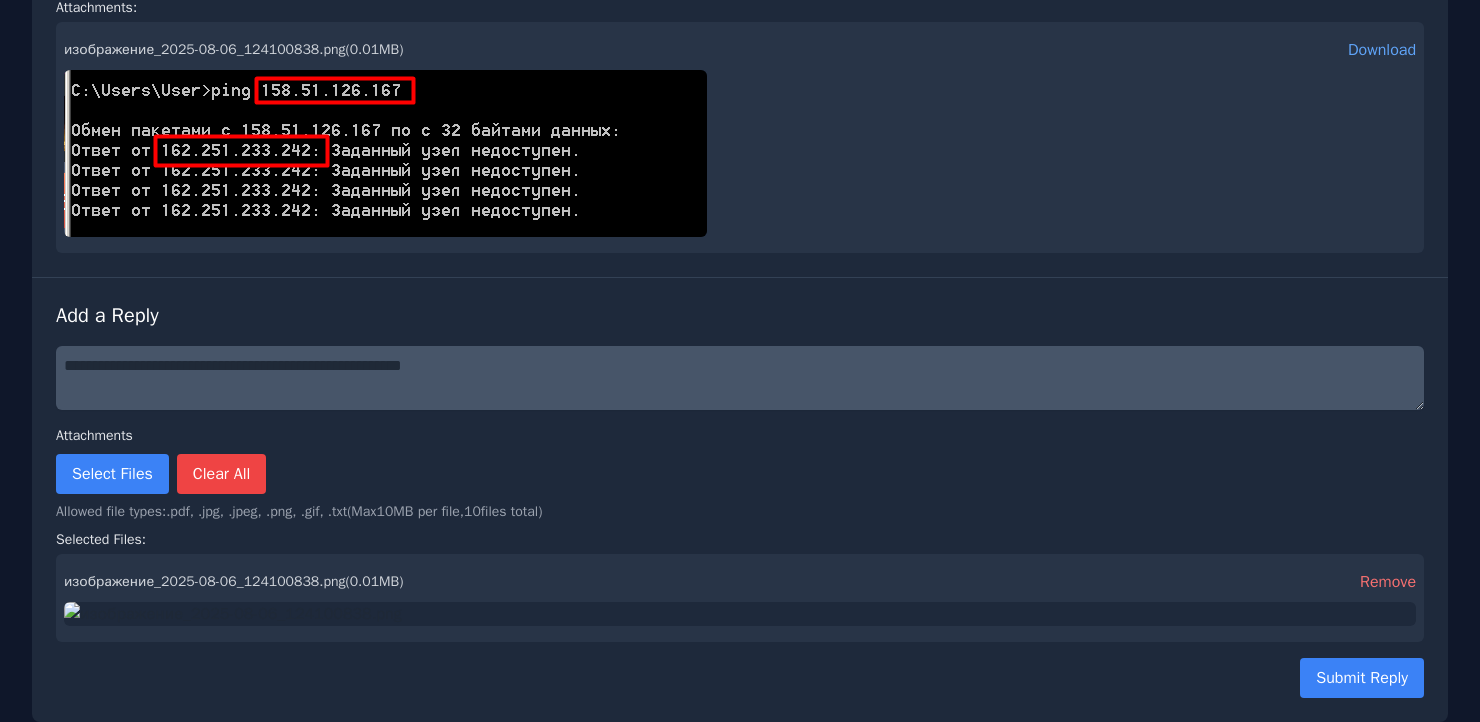 scroll, scrollTop: 2305, scrollLeft: 0, axis: vertical 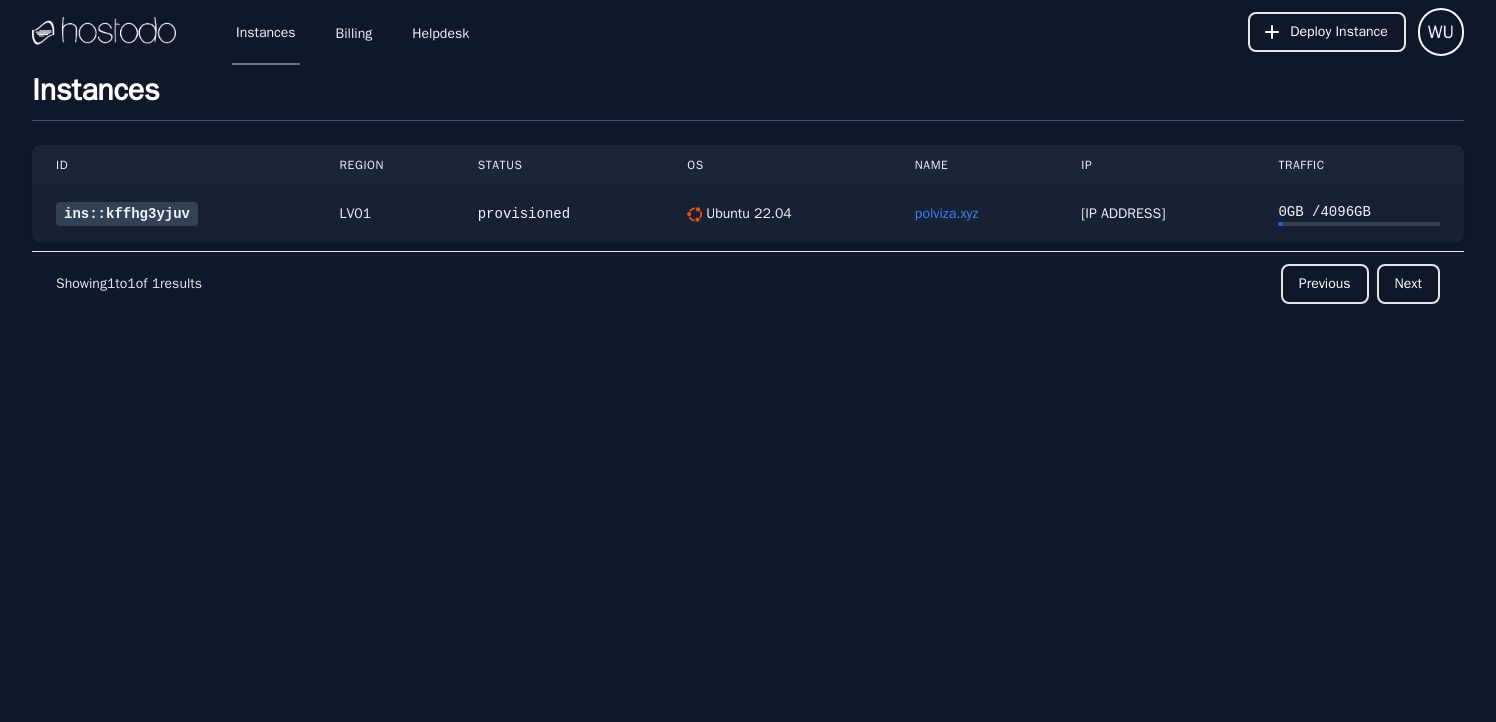 click on "ins::kffhg3yjuv" at bounding box center [127, 214] 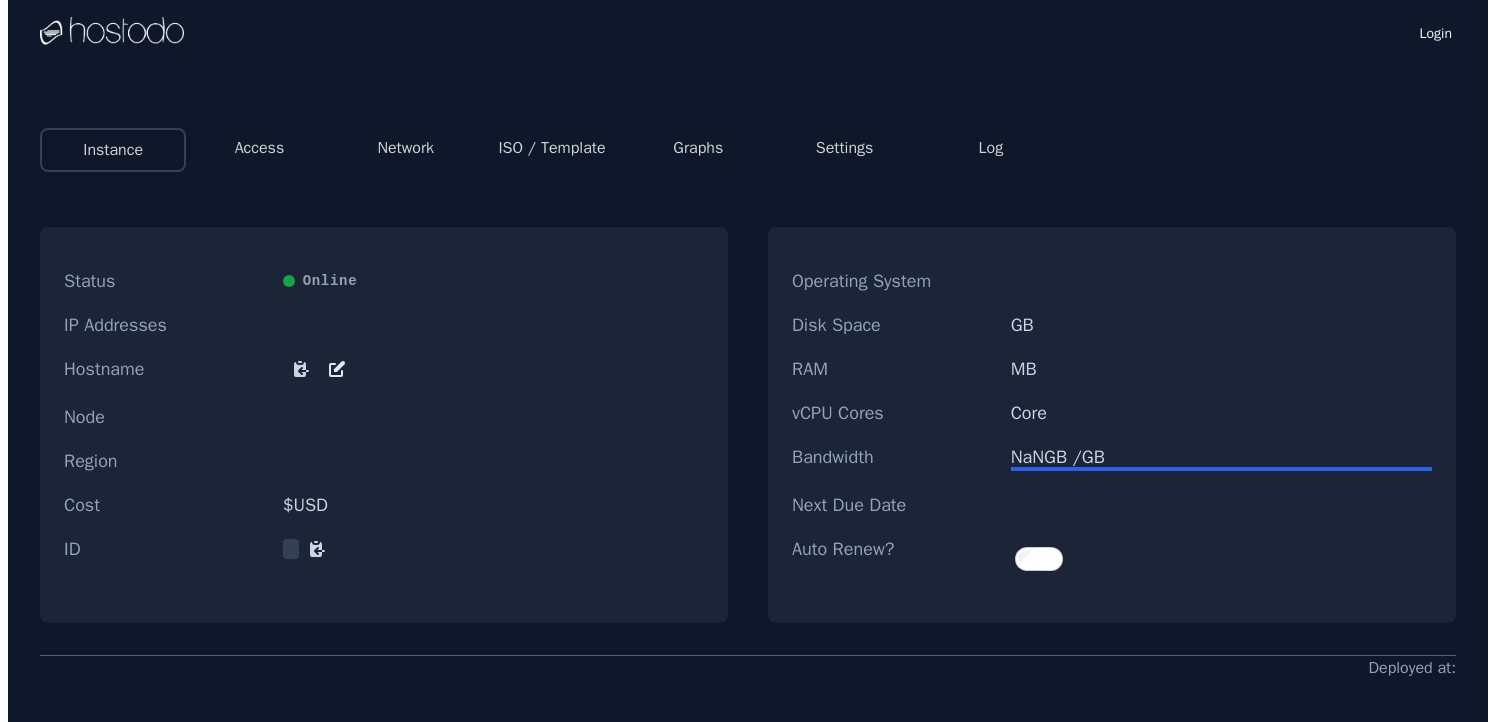 scroll, scrollTop: 0, scrollLeft: 0, axis: both 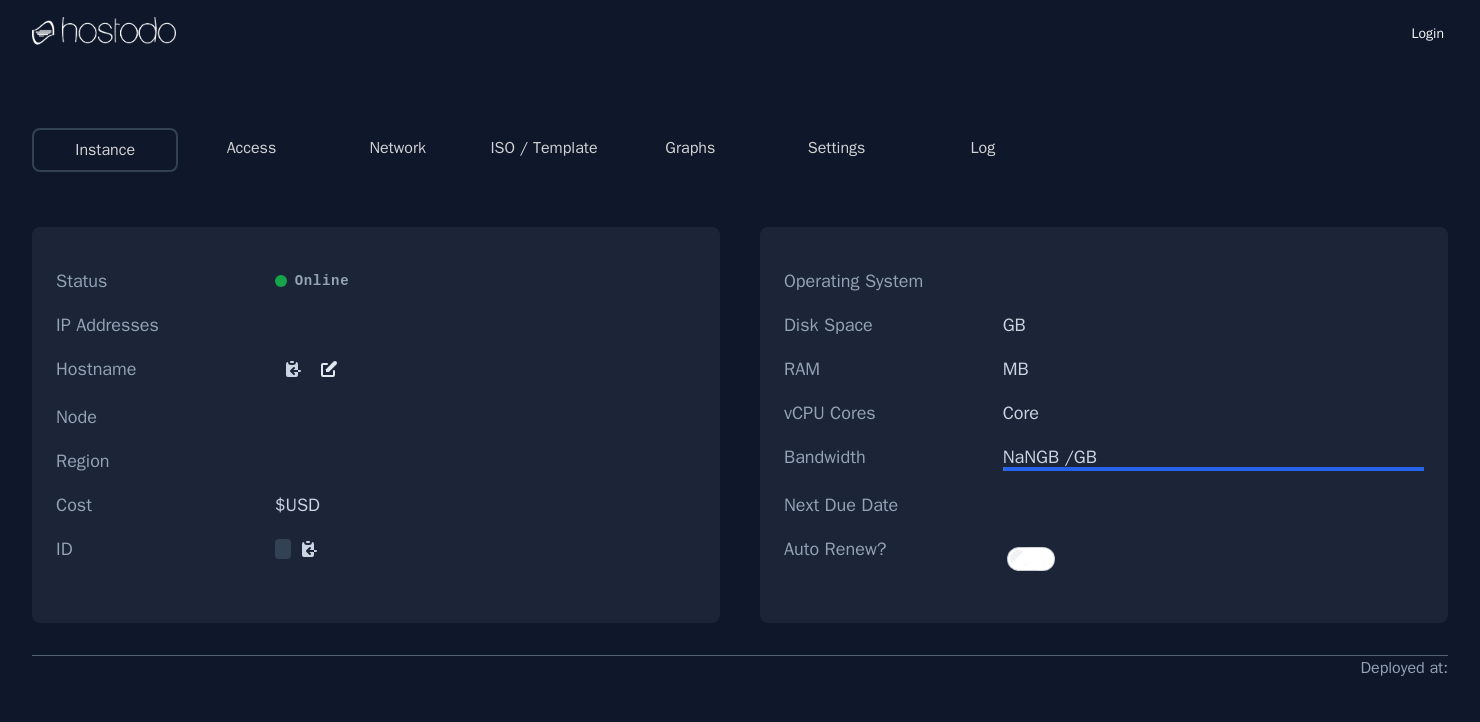 click on "Graphs" at bounding box center (690, 148) 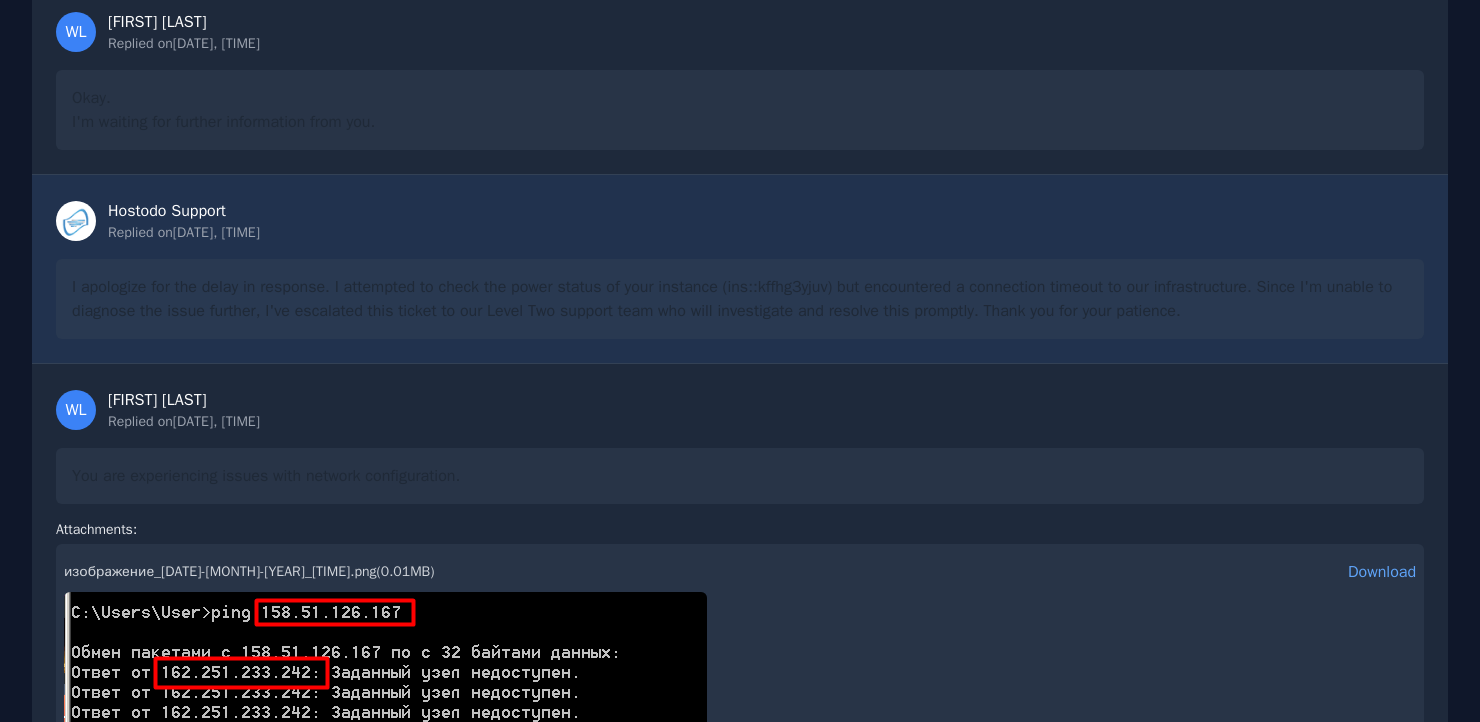 scroll, scrollTop: 1968, scrollLeft: 0, axis: vertical 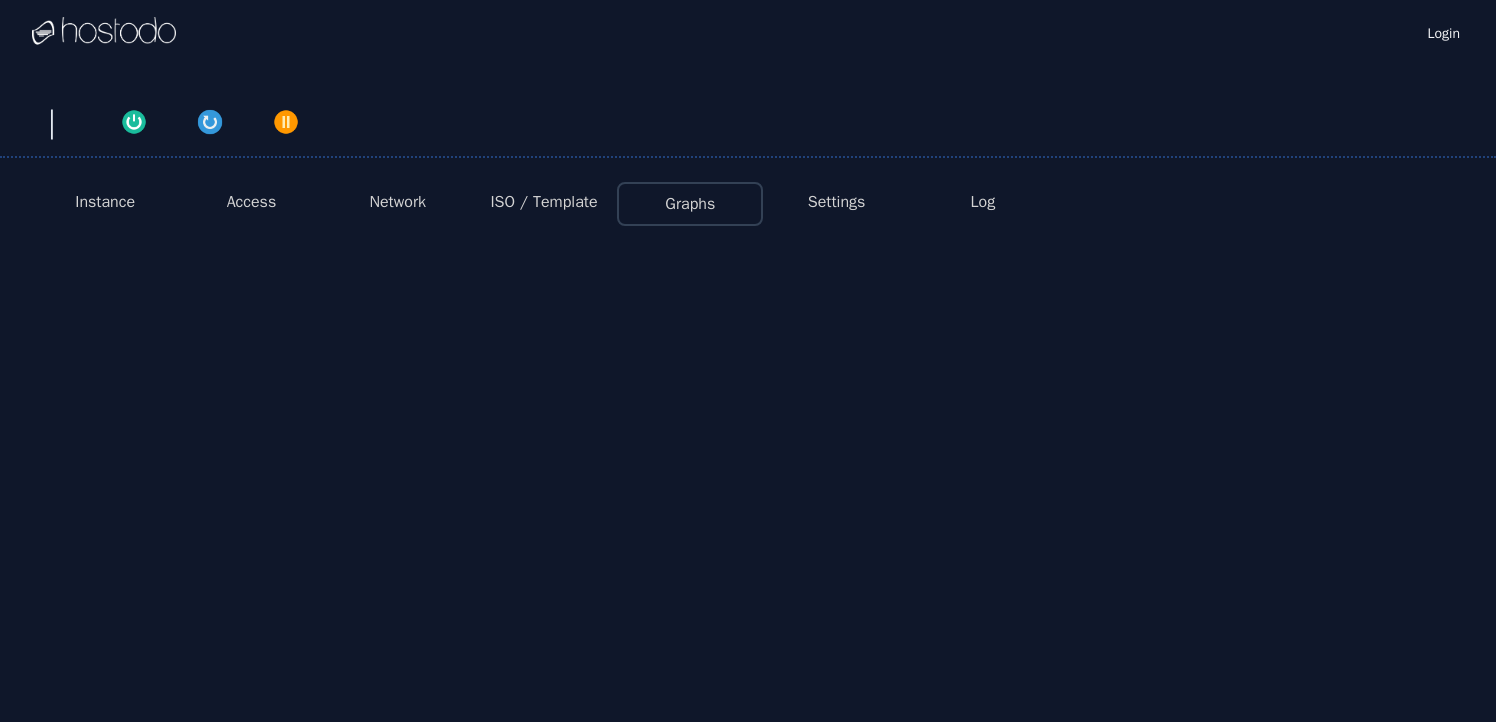 click on "Instance" at bounding box center (105, 202) 